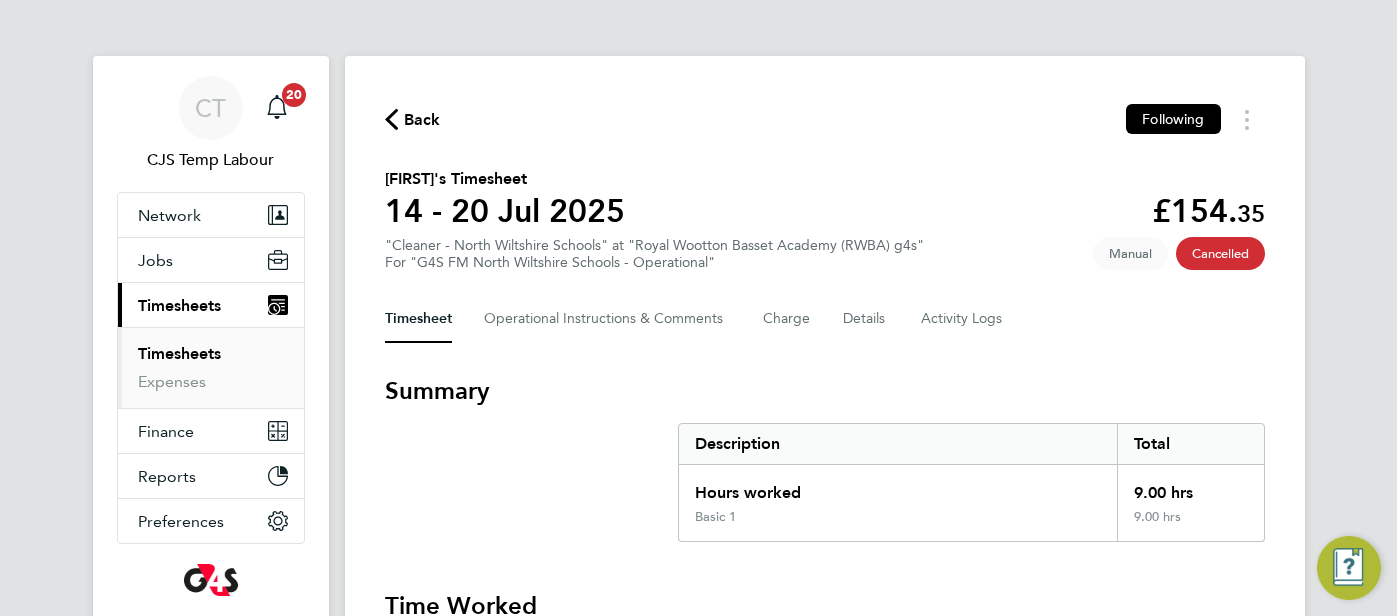 scroll, scrollTop: 0, scrollLeft: 0, axis: both 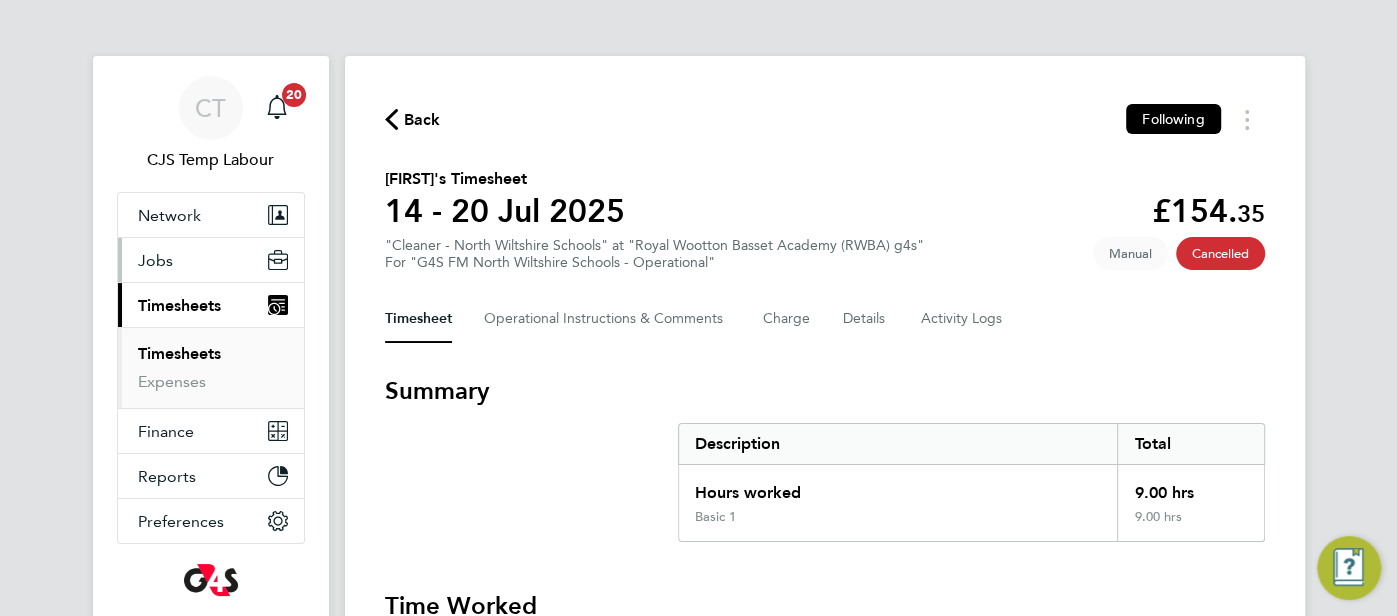 click on "Jobs" at bounding box center [211, 260] 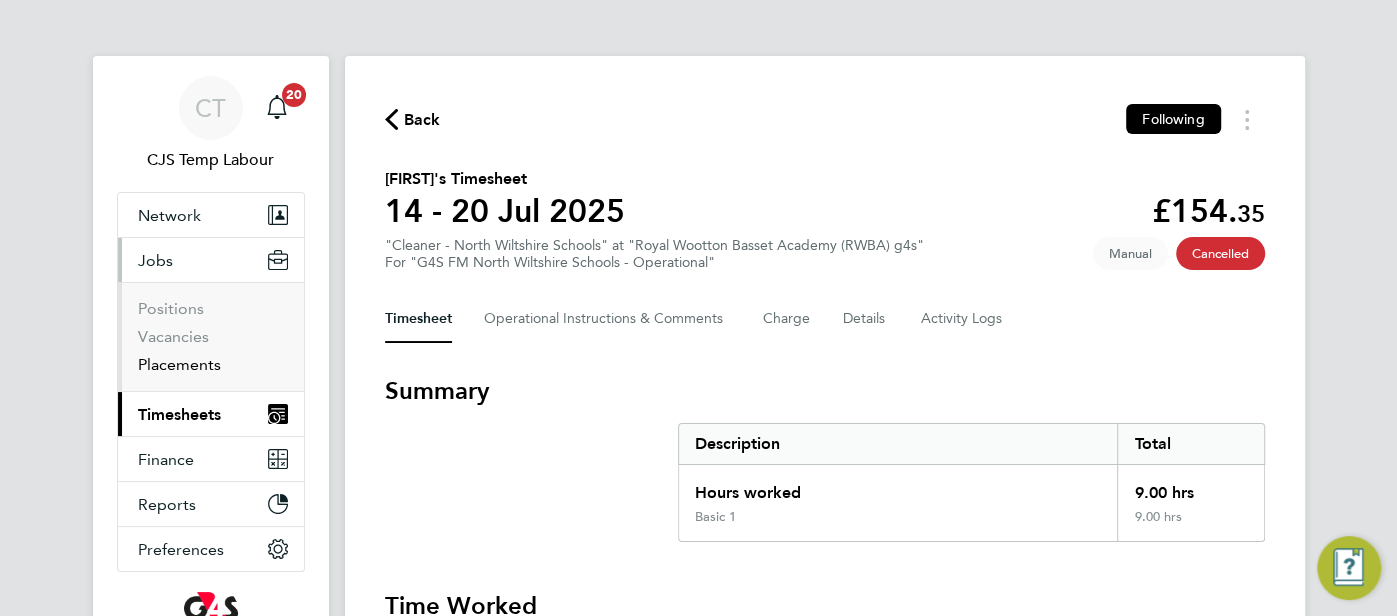 click on "Placements" at bounding box center [179, 364] 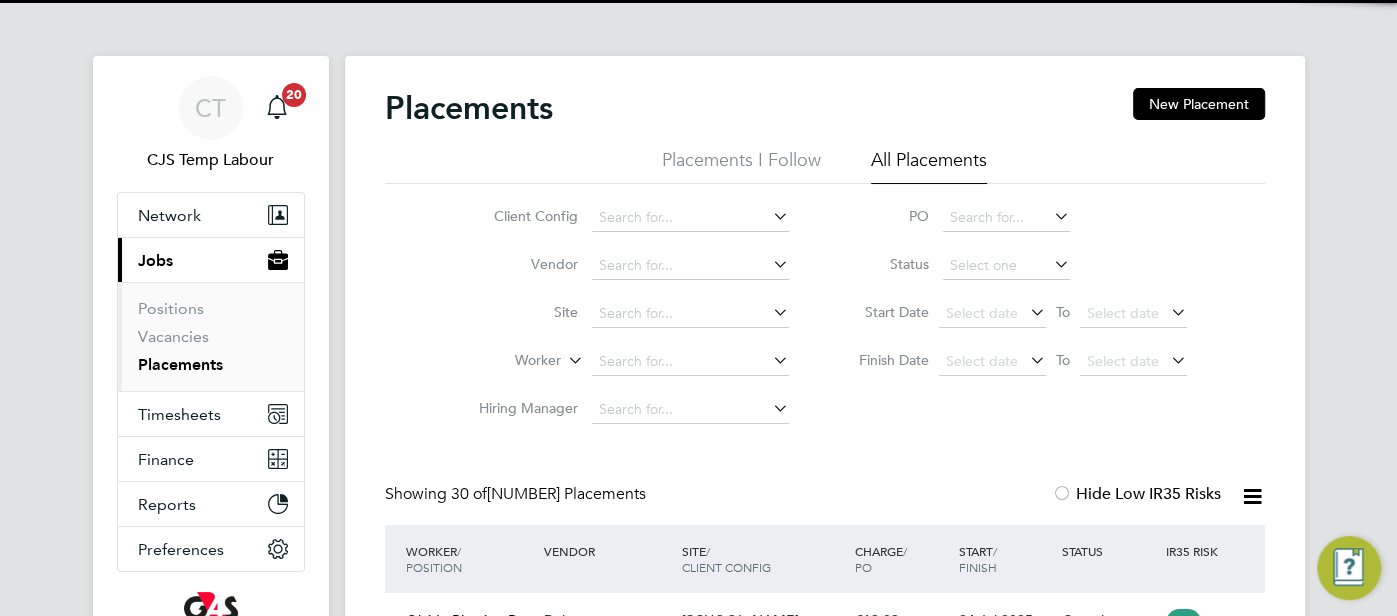 scroll, scrollTop: 45, scrollLeft: 0, axis: vertical 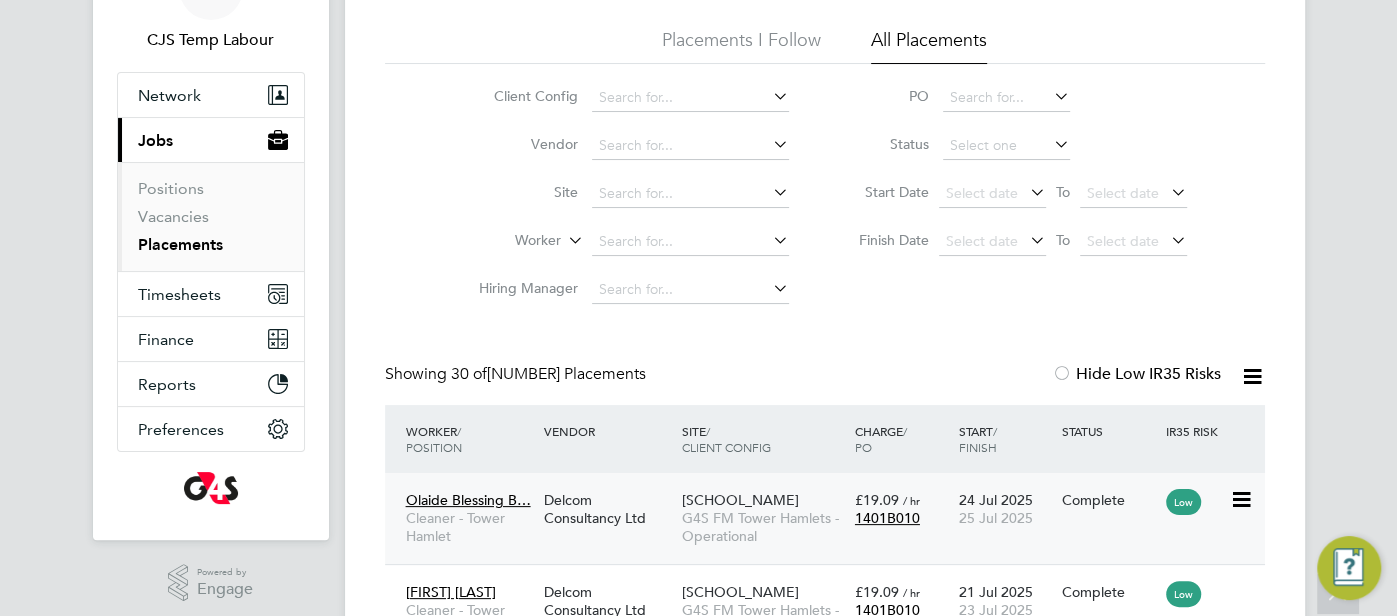 click on "£19.09   / hr 1401B010" 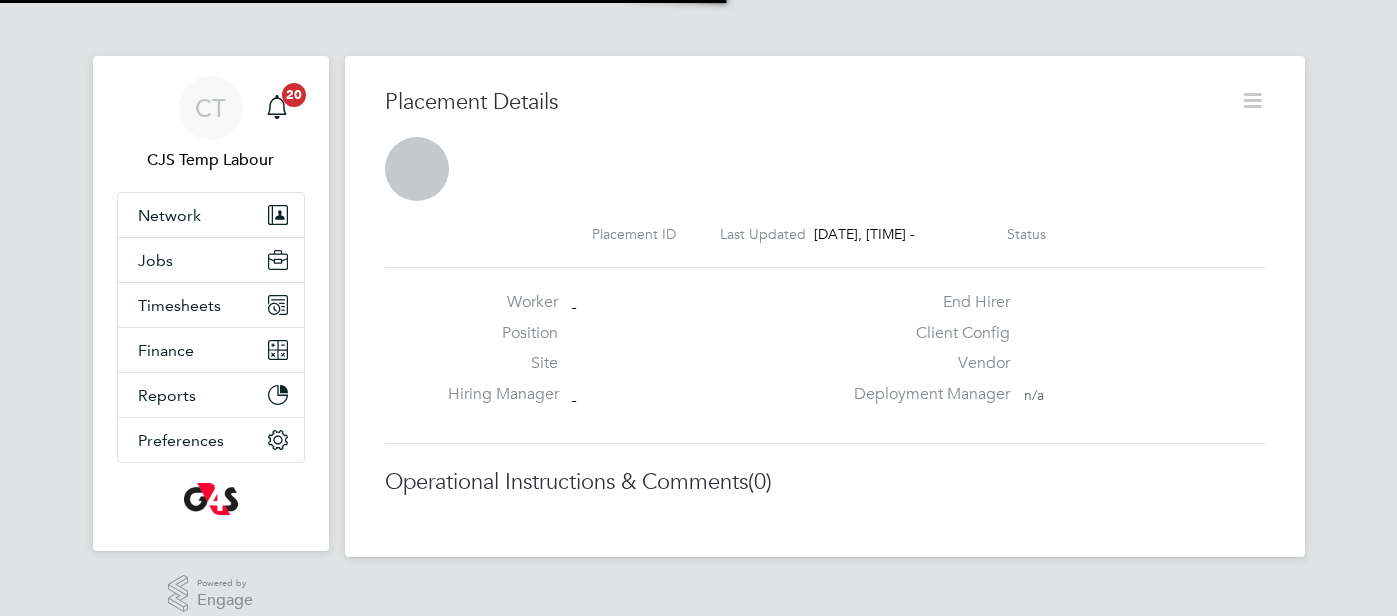scroll, scrollTop: 0, scrollLeft: 0, axis: both 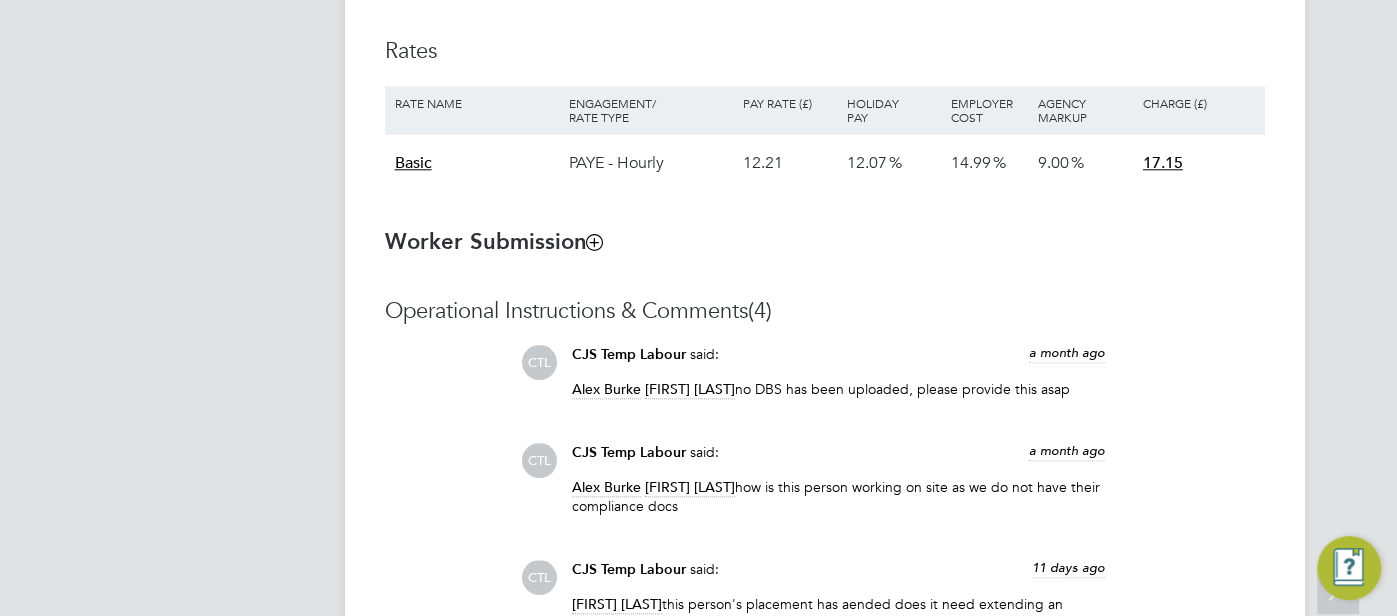 click at bounding box center (594, 241) 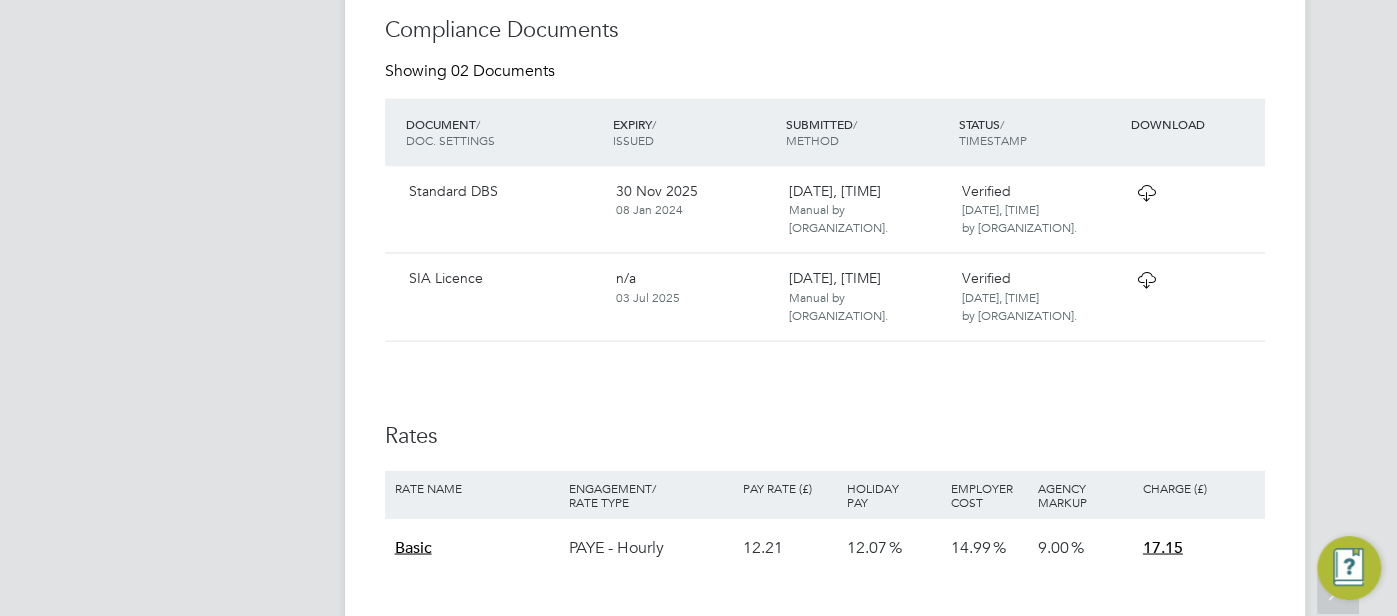 click at bounding box center [1146, 193] 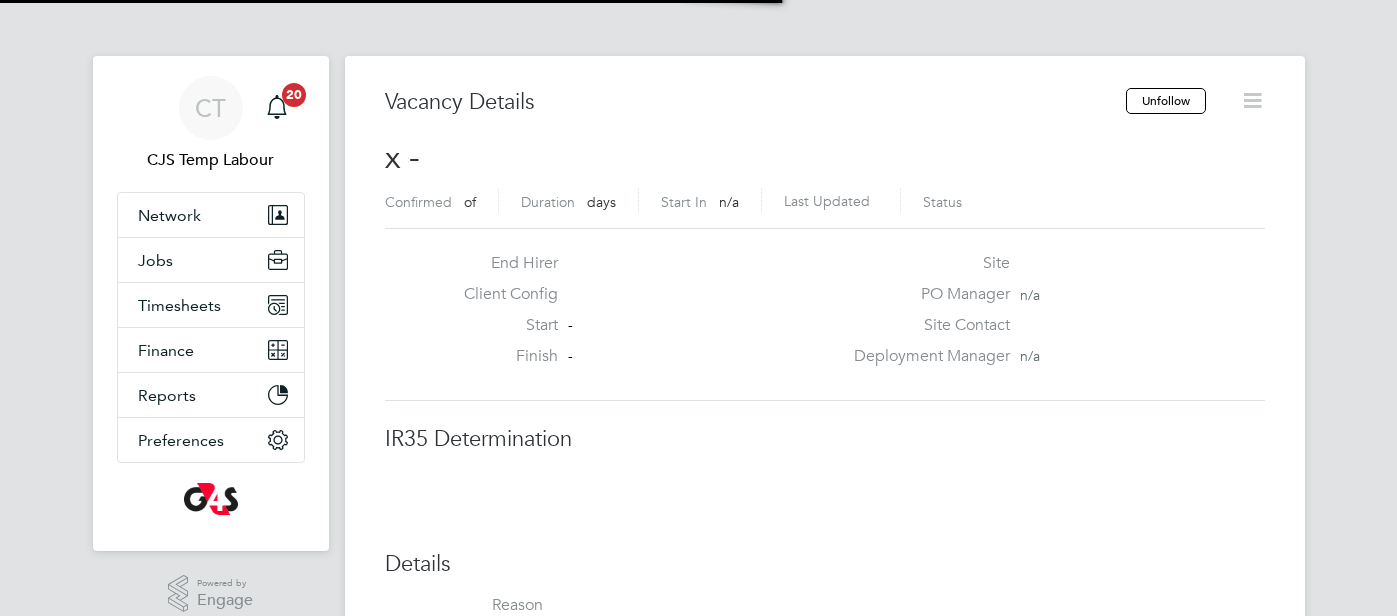 scroll, scrollTop: 0, scrollLeft: 0, axis: both 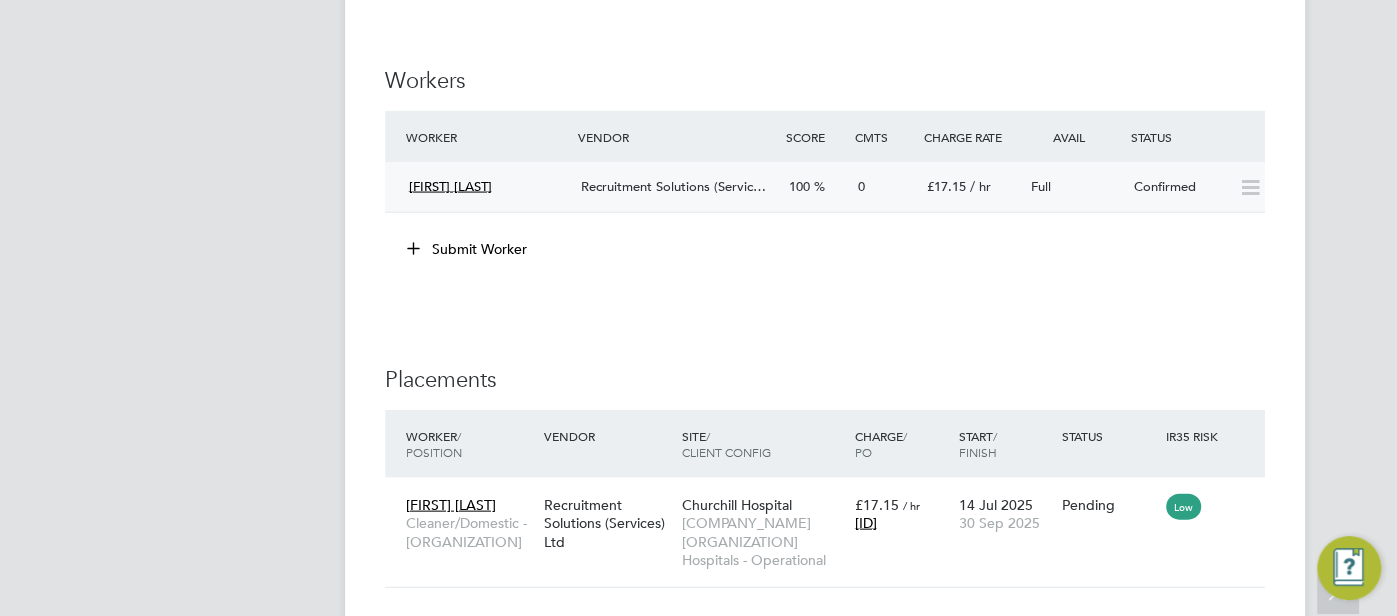 click on "Confirmed" 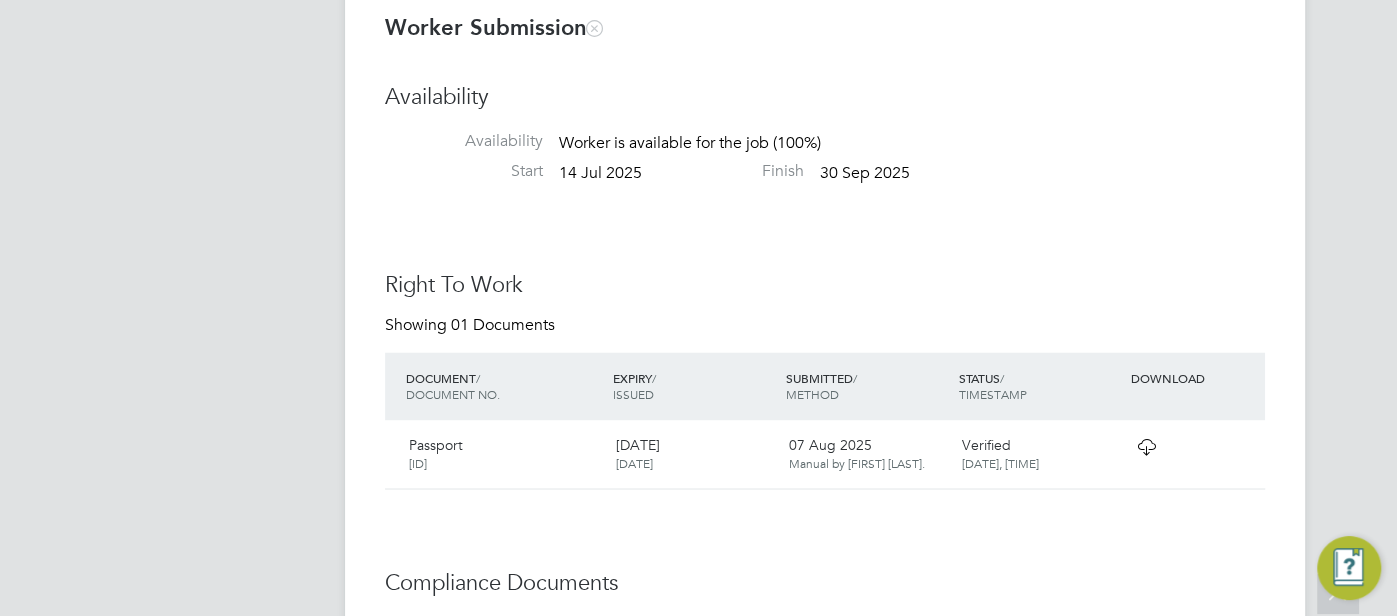 click at bounding box center (1146, 447) 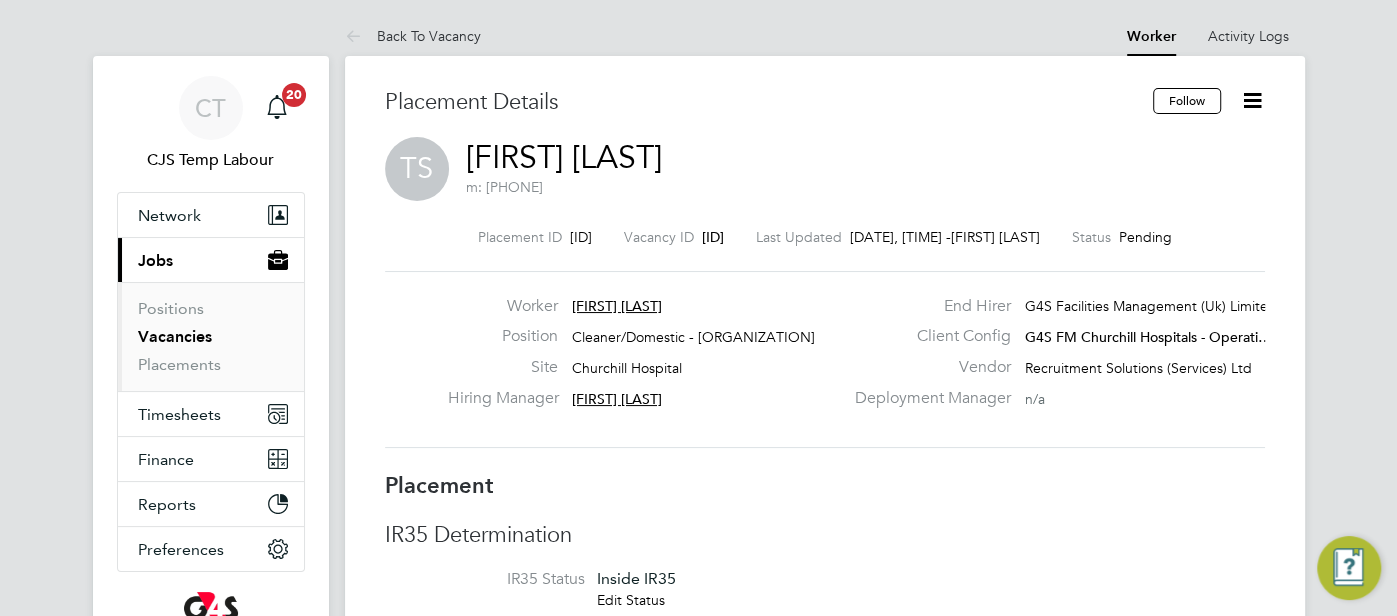 drag, startPoint x: 464, startPoint y: 153, endPoint x: 711, endPoint y: 163, distance: 247.20235 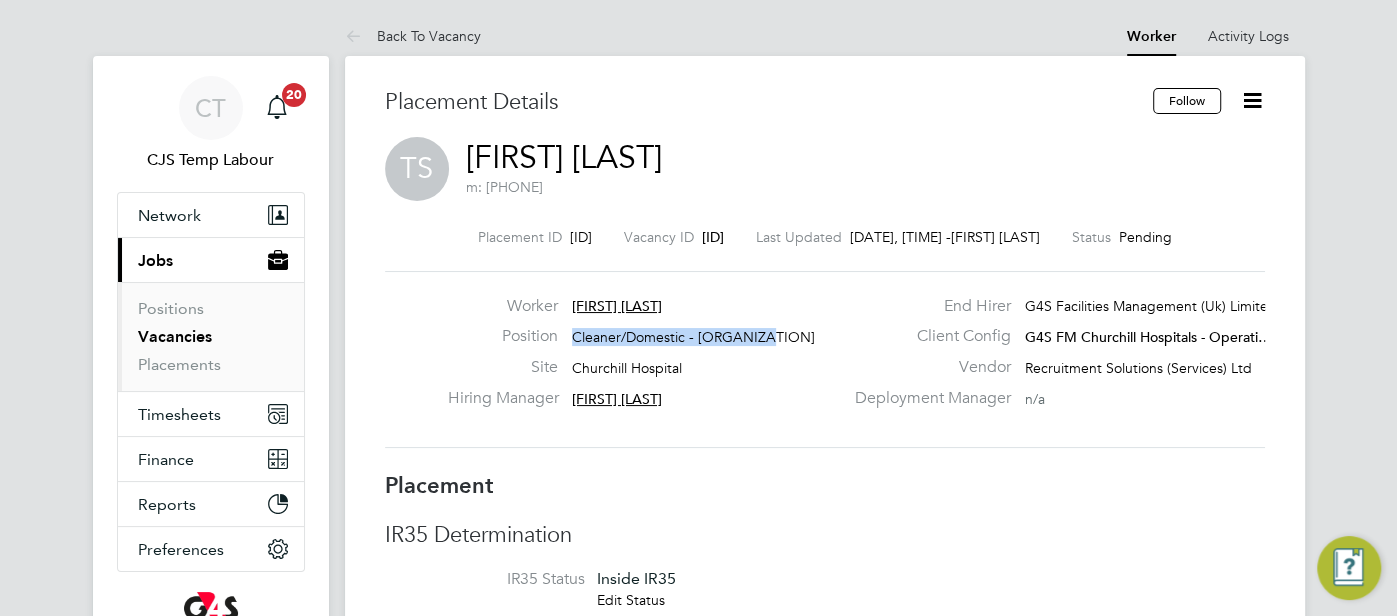 drag, startPoint x: 572, startPoint y: 335, endPoint x: 764, endPoint y: 334, distance: 192.00261 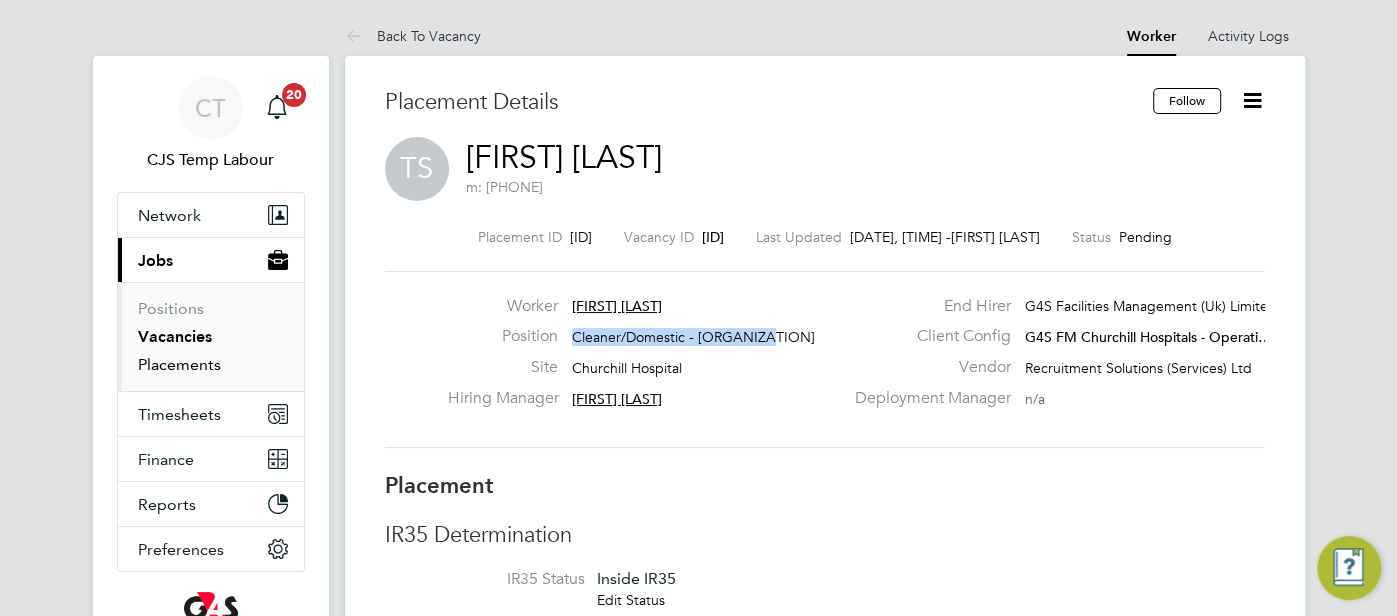 click on "Placements" at bounding box center [179, 364] 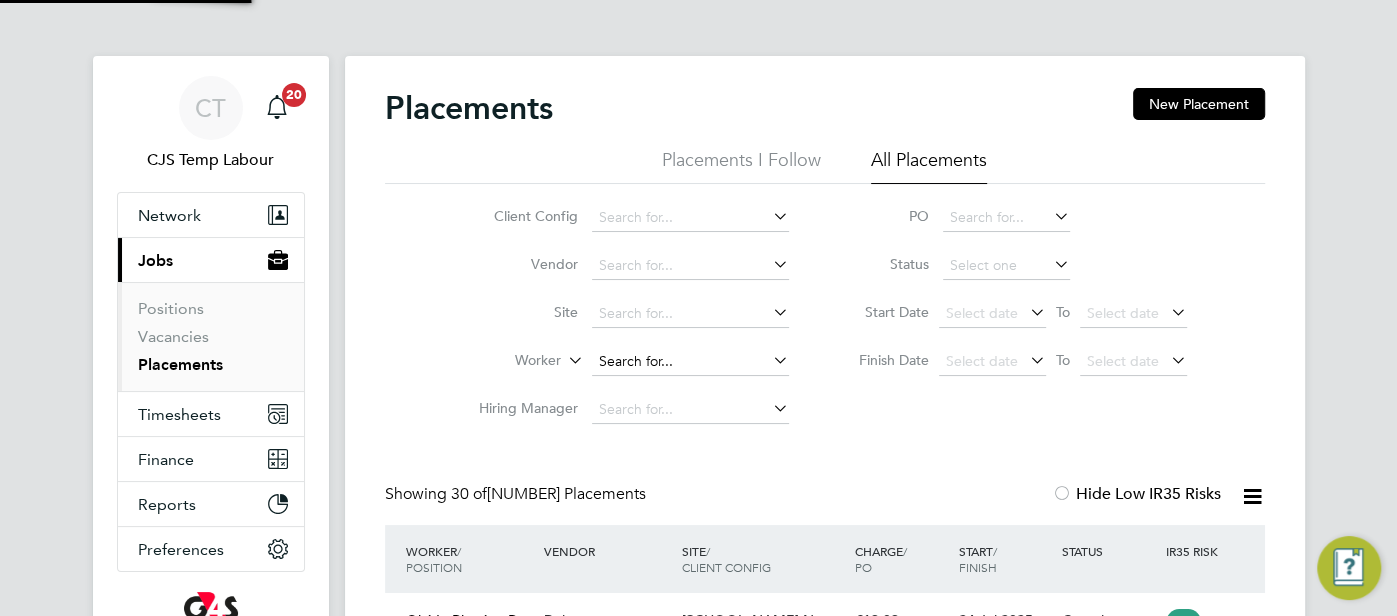 click 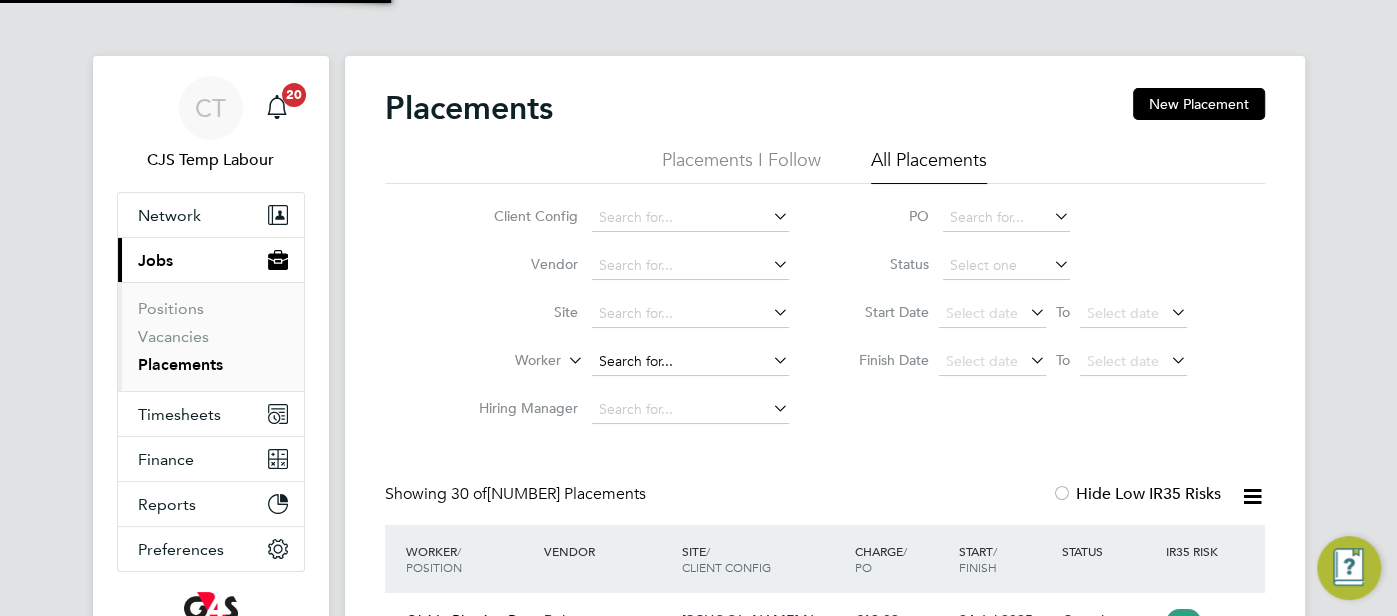 scroll, scrollTop: 10, scrollLeft: 9, axis: both 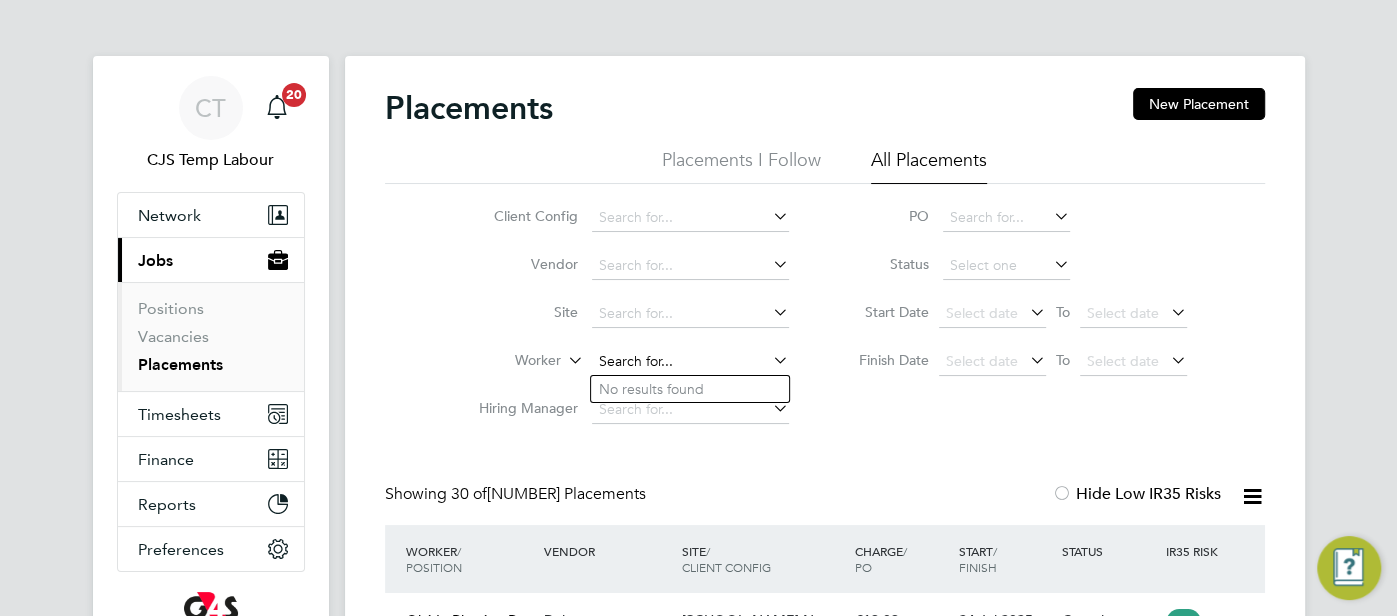 paste on "[FIRST] [LAST]" 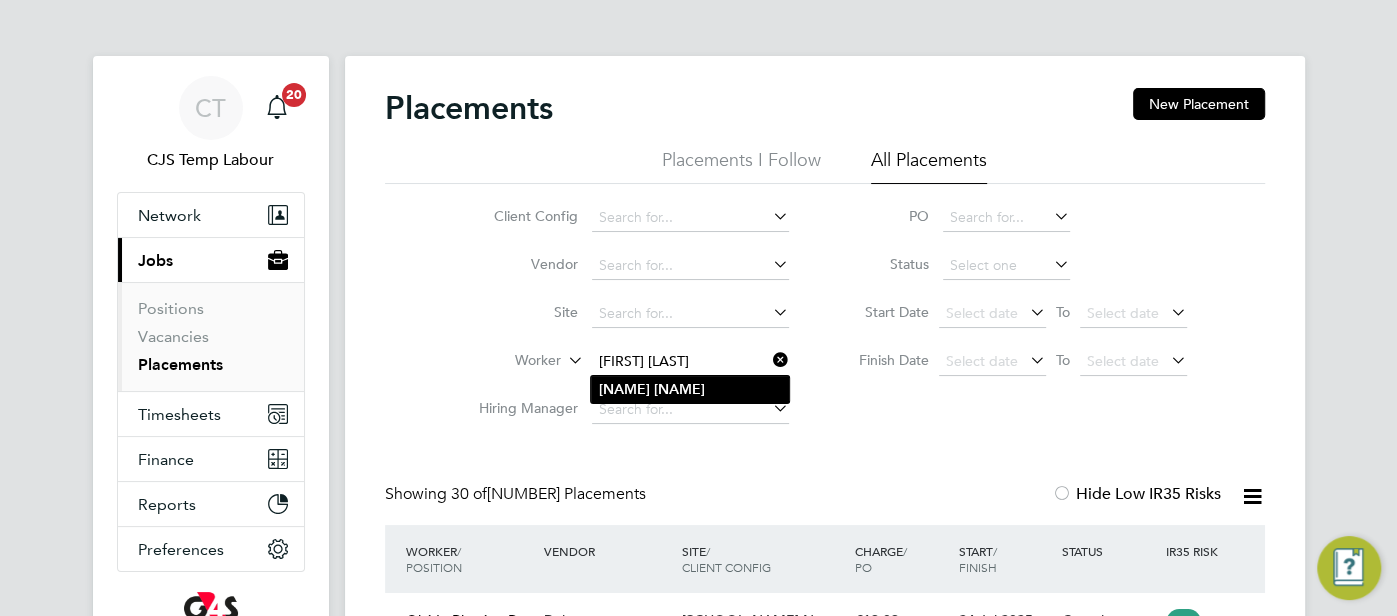type on "[FIRST] [LAST]" 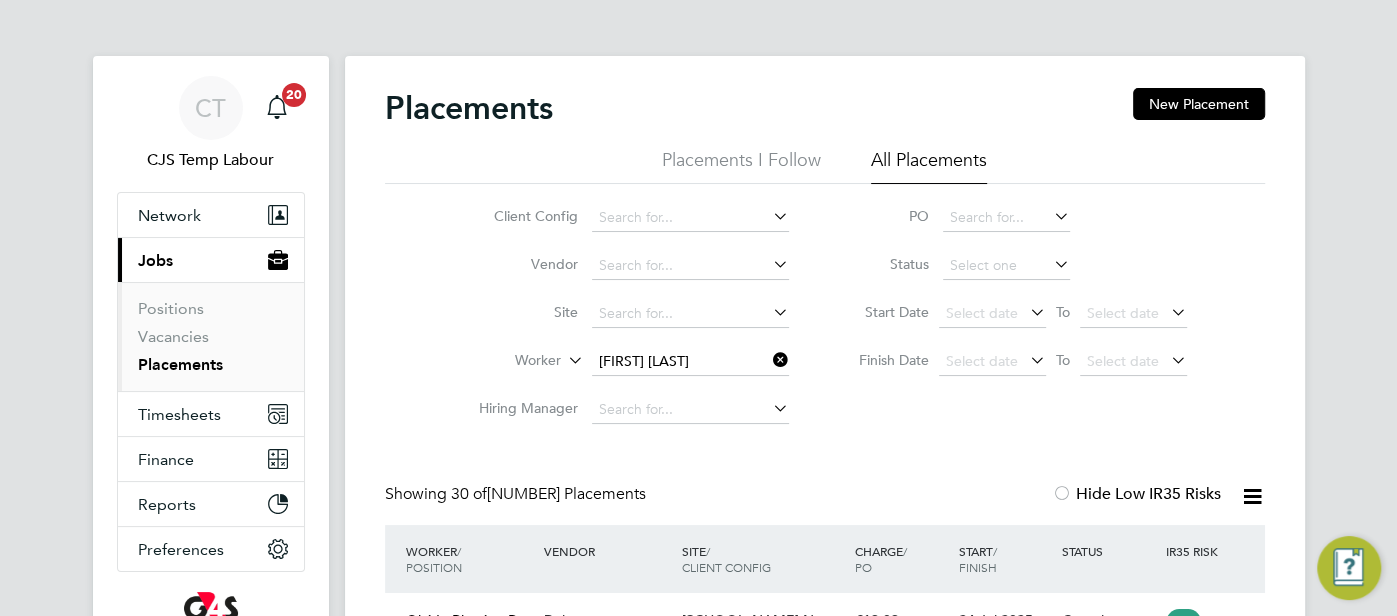 click on "[FIRST]   [LAST]" 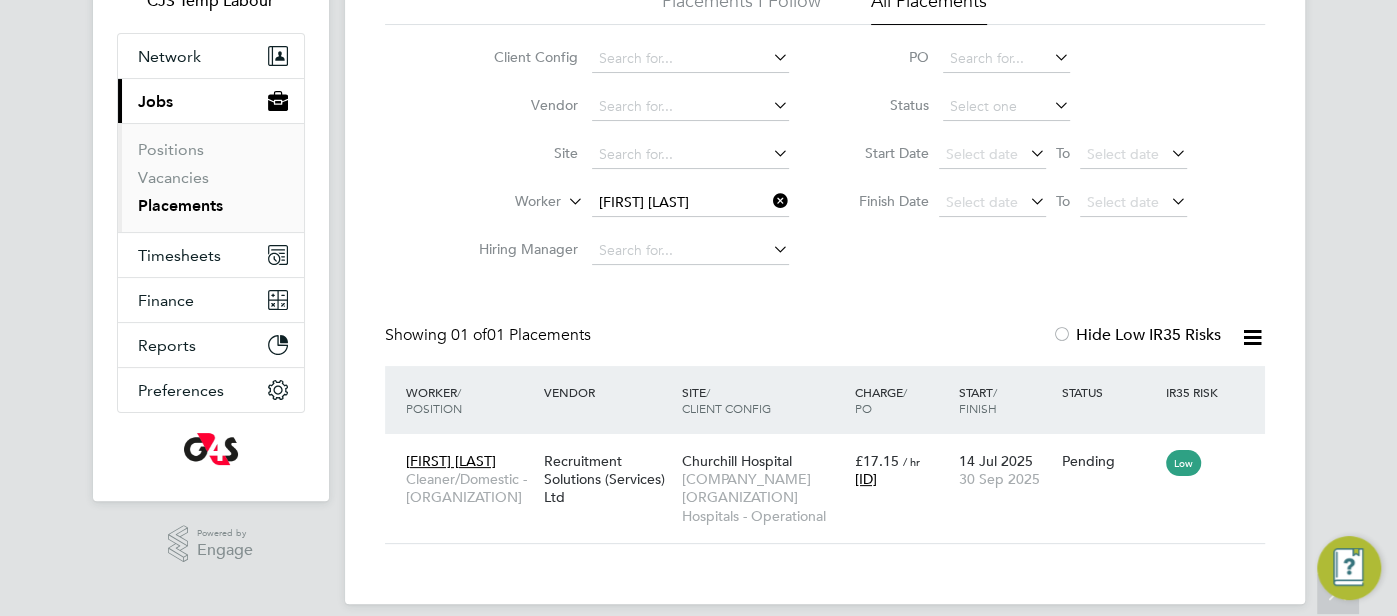 drag, startPoint x: 1251, startPoint y: 338, endPoint x: 1258, endPoint y: 351, distance: 14.764823 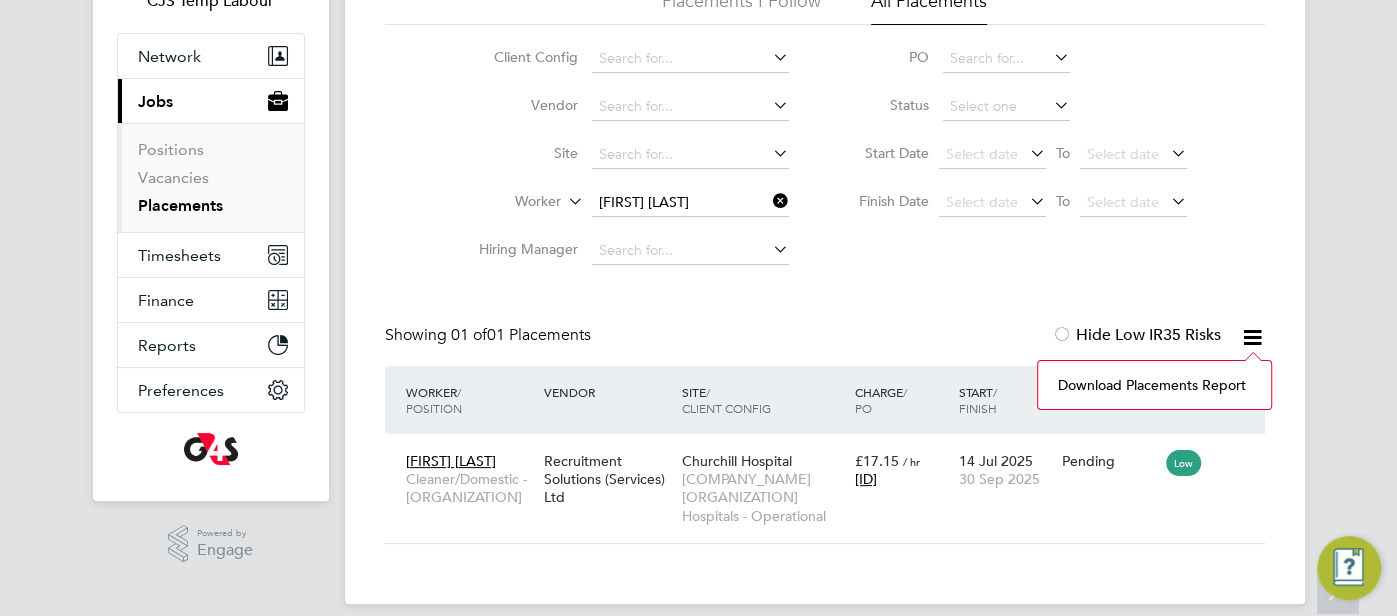 click on "Download Placements Report" 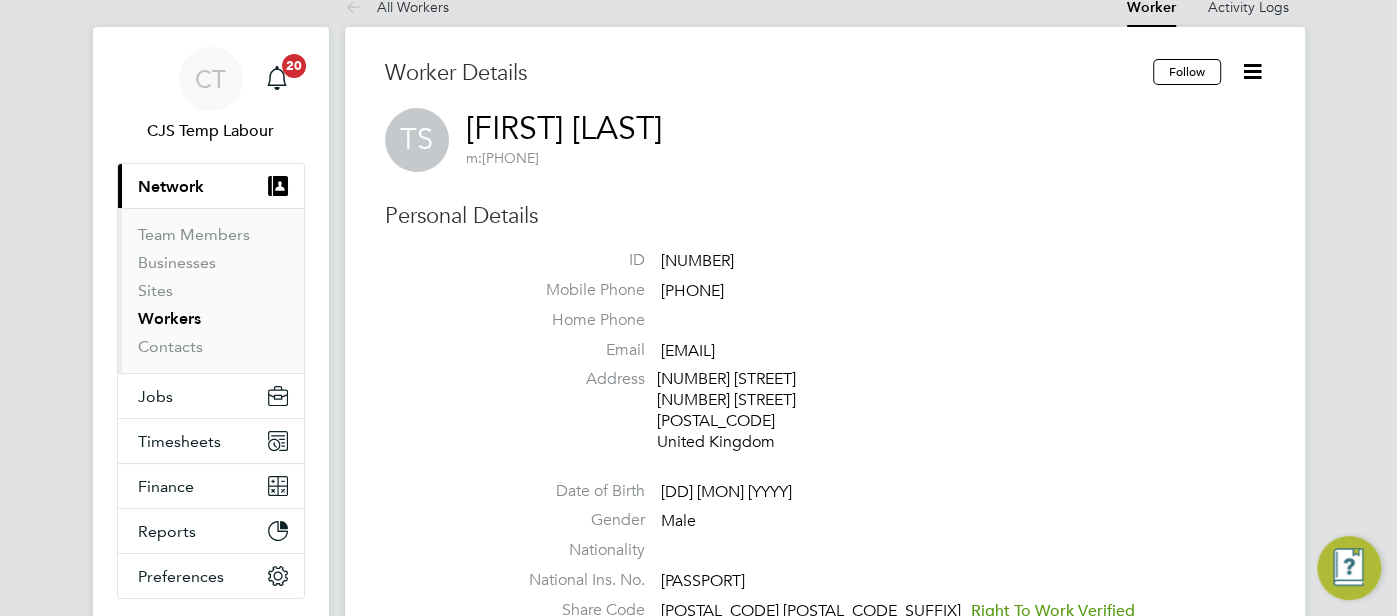 scroll, scrollTop: 253, scrollLeft: 0, axis: vertical 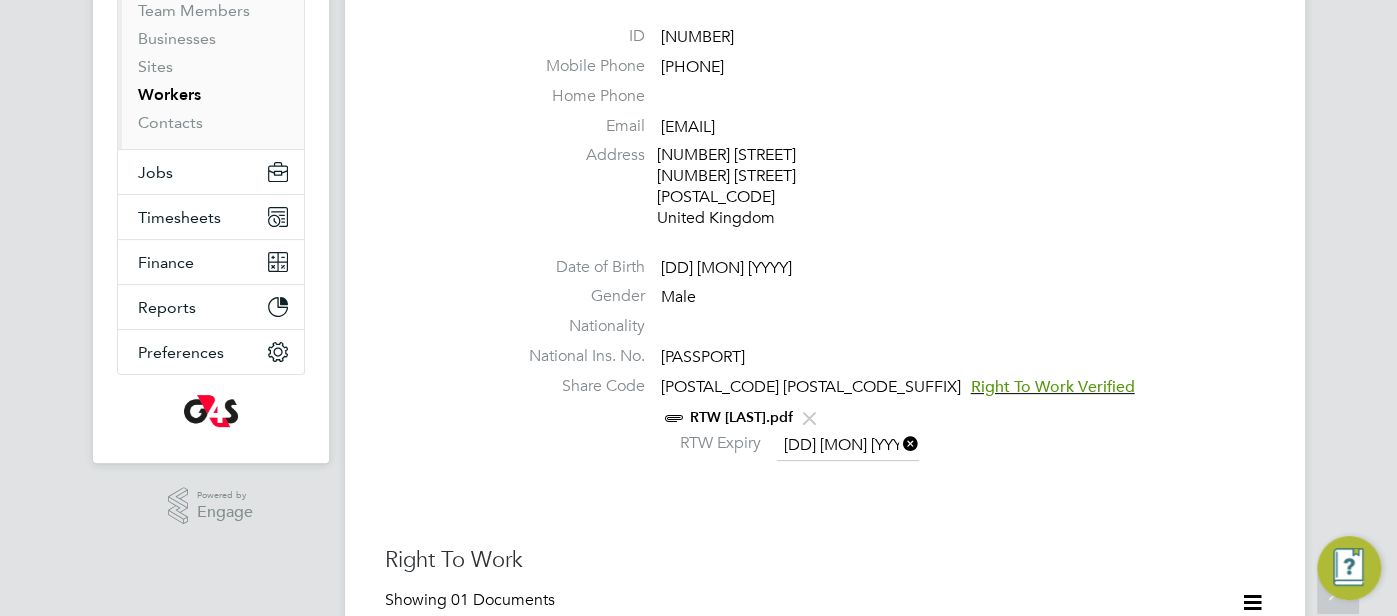 click on "RTW Tirimisiyu.pdf" 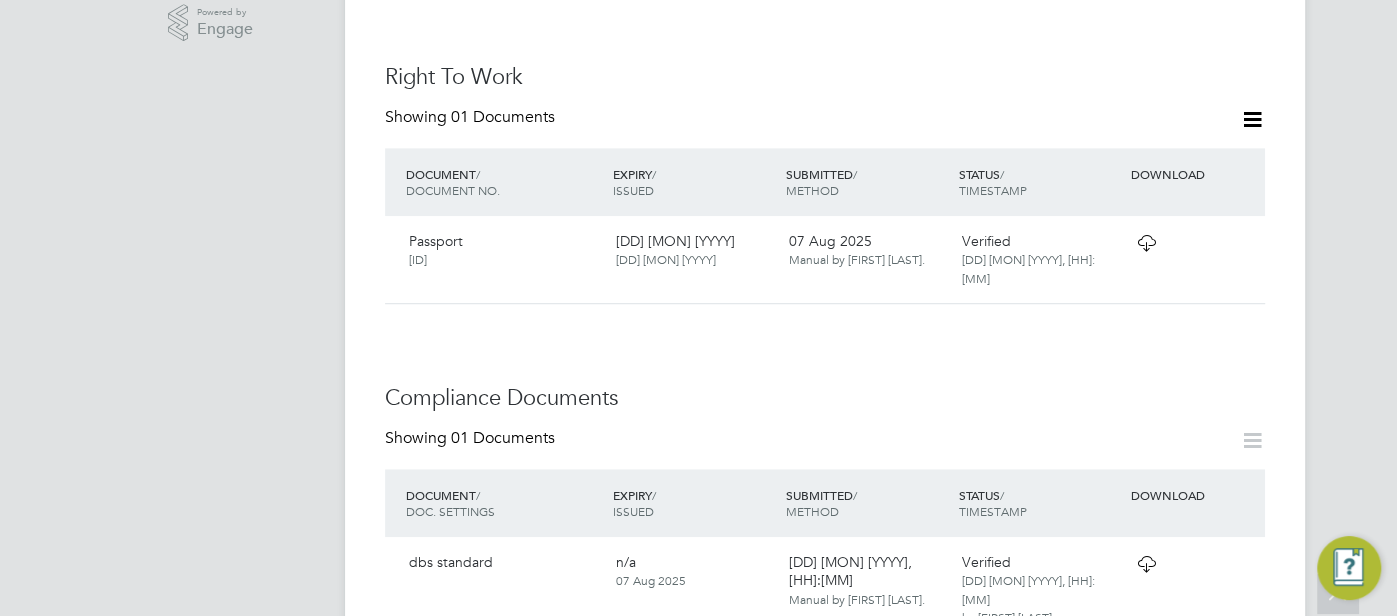 scroll, scrollTop: 1041, scrollLeft: 0, axis: vertical 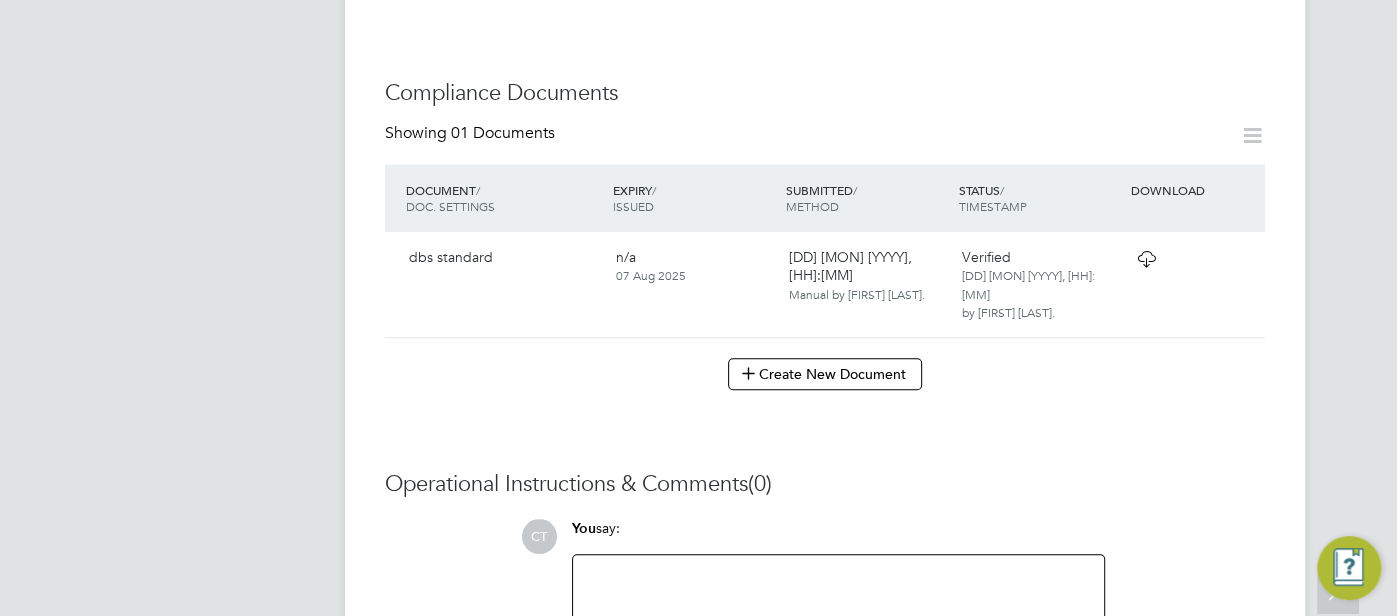 click 